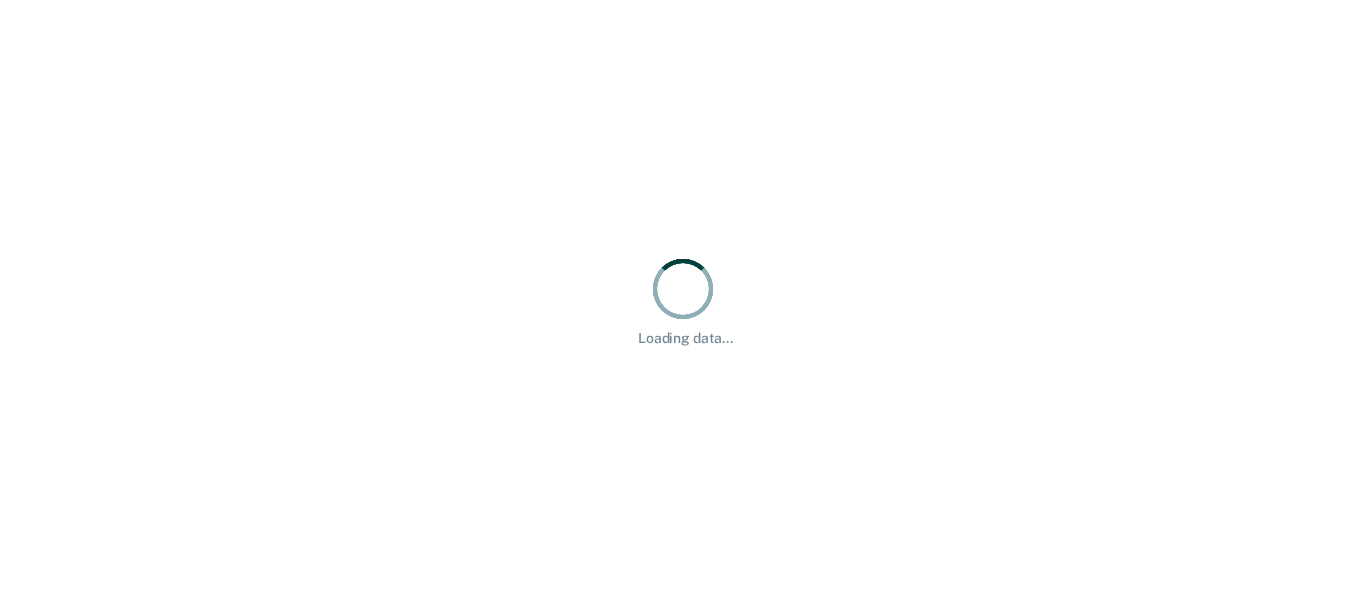 scroll, scrollTop: 0, scrollLeft: 0, axis: both 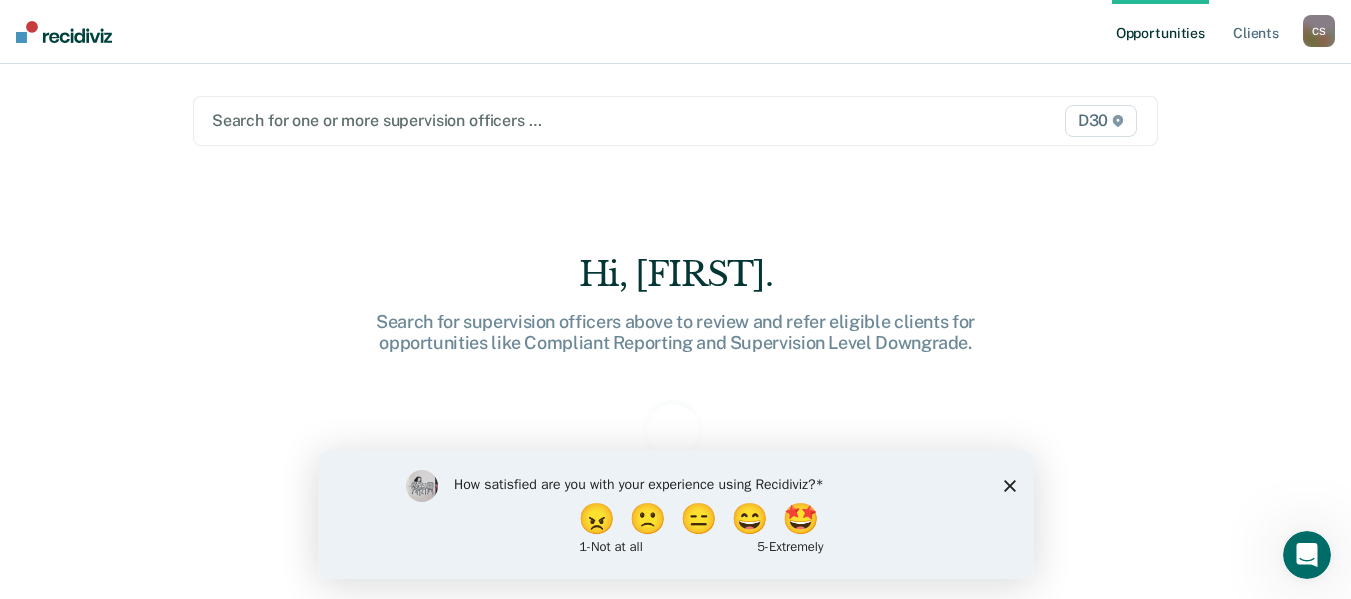 click at bounding box center [536, 120] 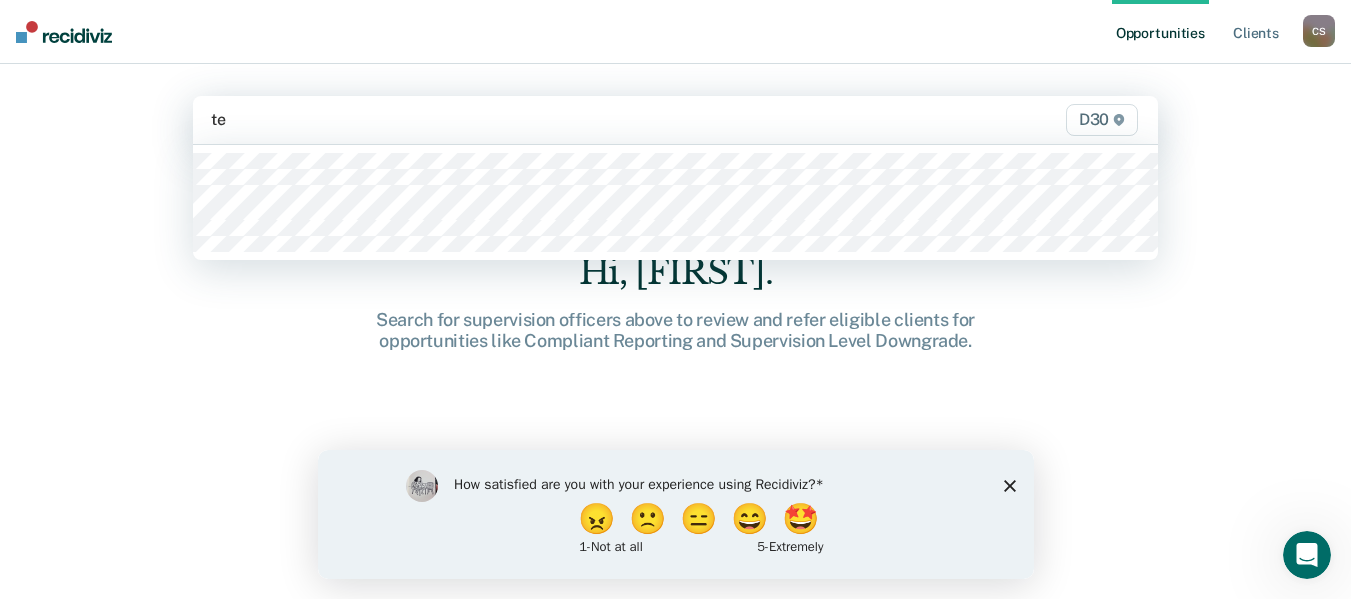 type on "t" 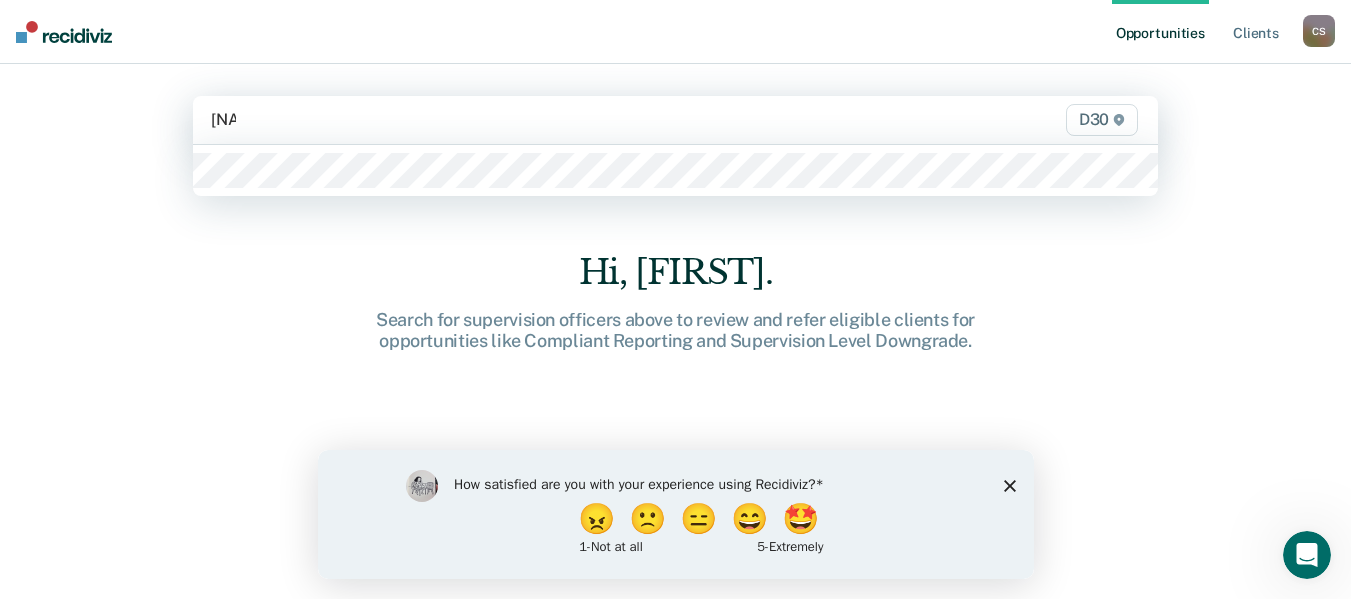 type on "[NAME]" 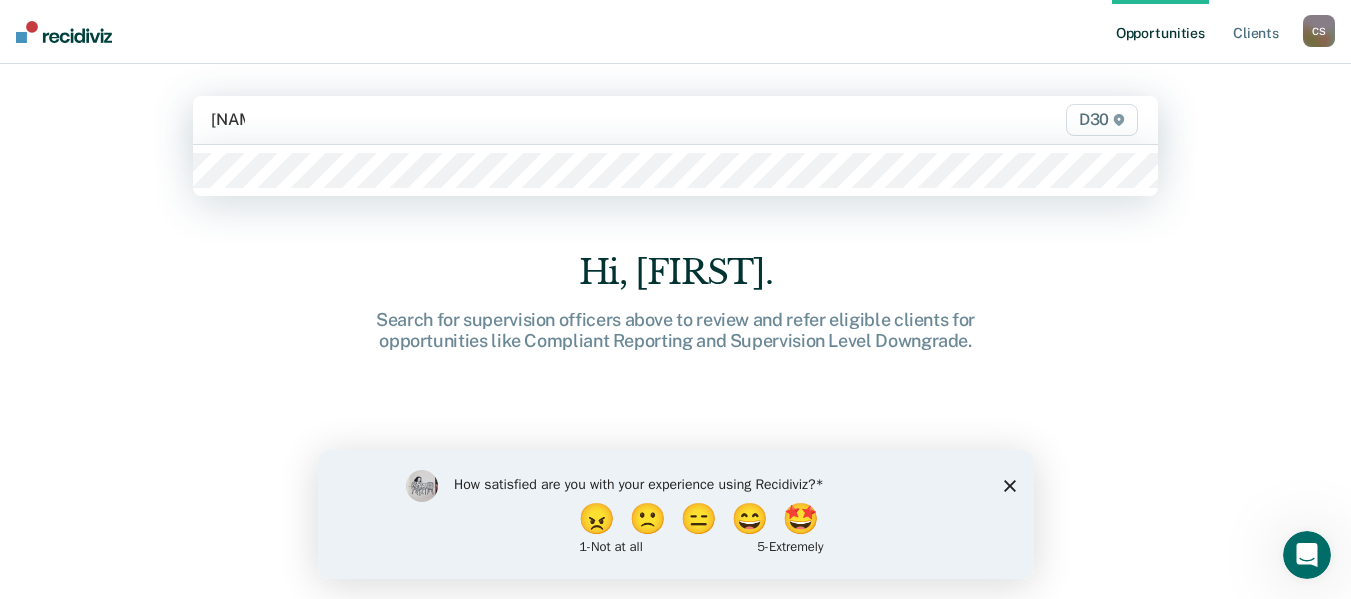 type 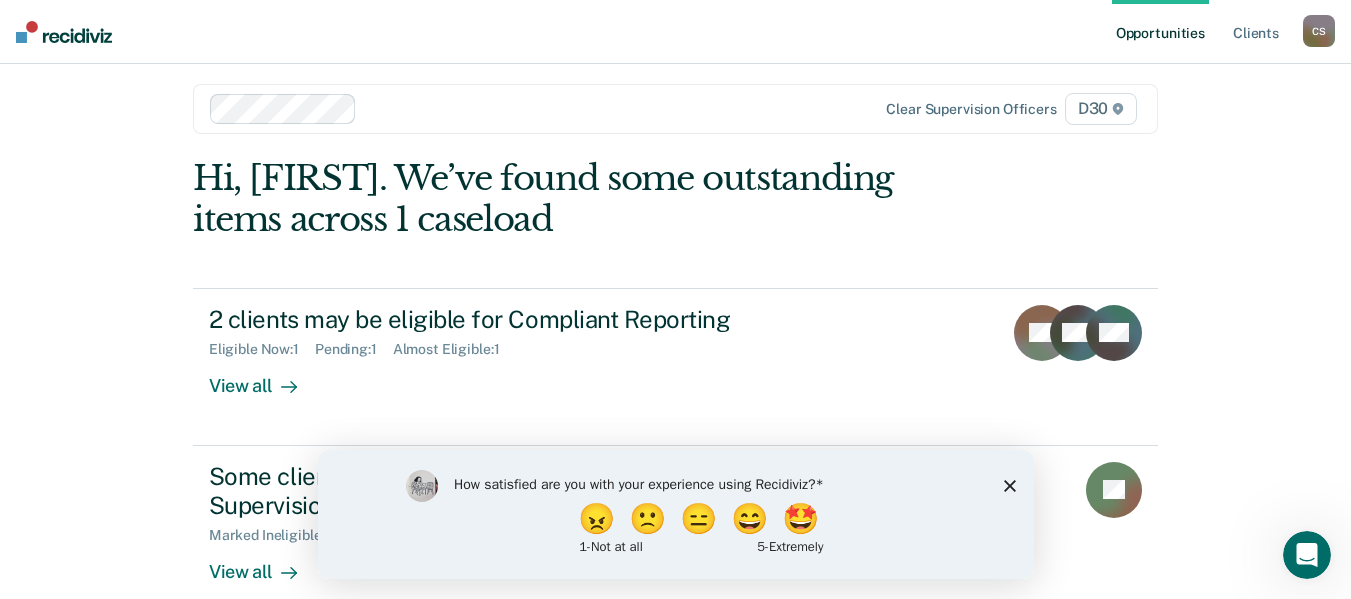 scroll, scrollTop: 16, scrollLeft: 0, axis: vertical 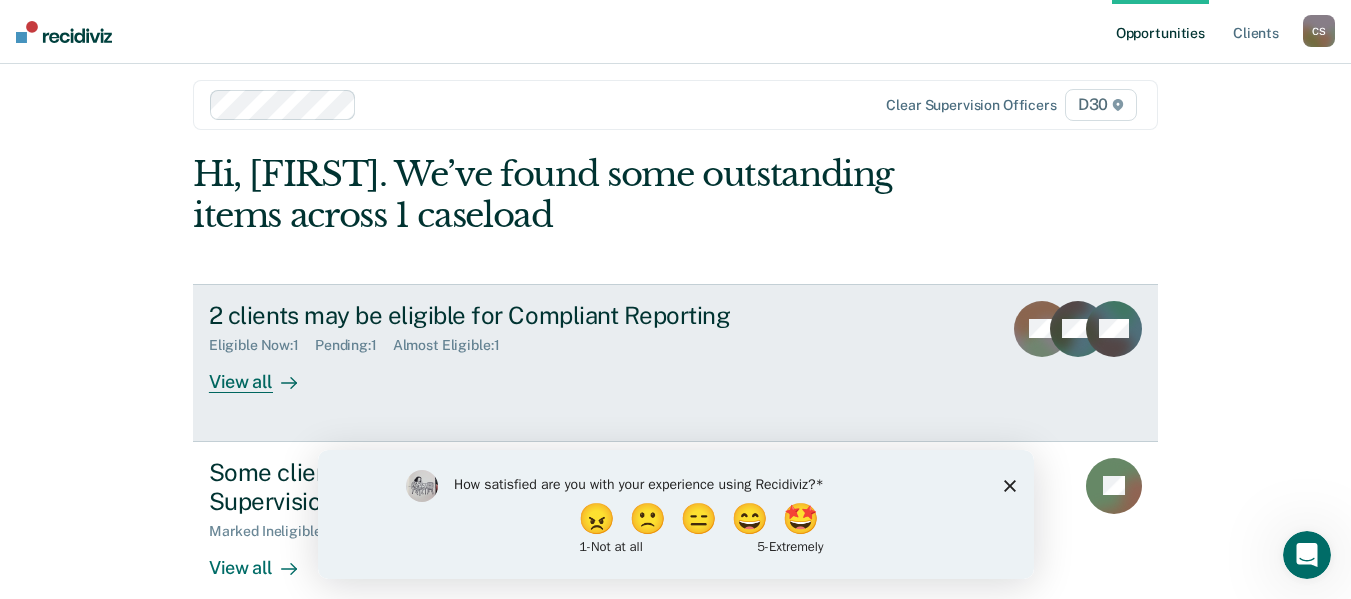 click on "2 clients may be eligible for Compliant Reporting" at bounding box center (560, 315) 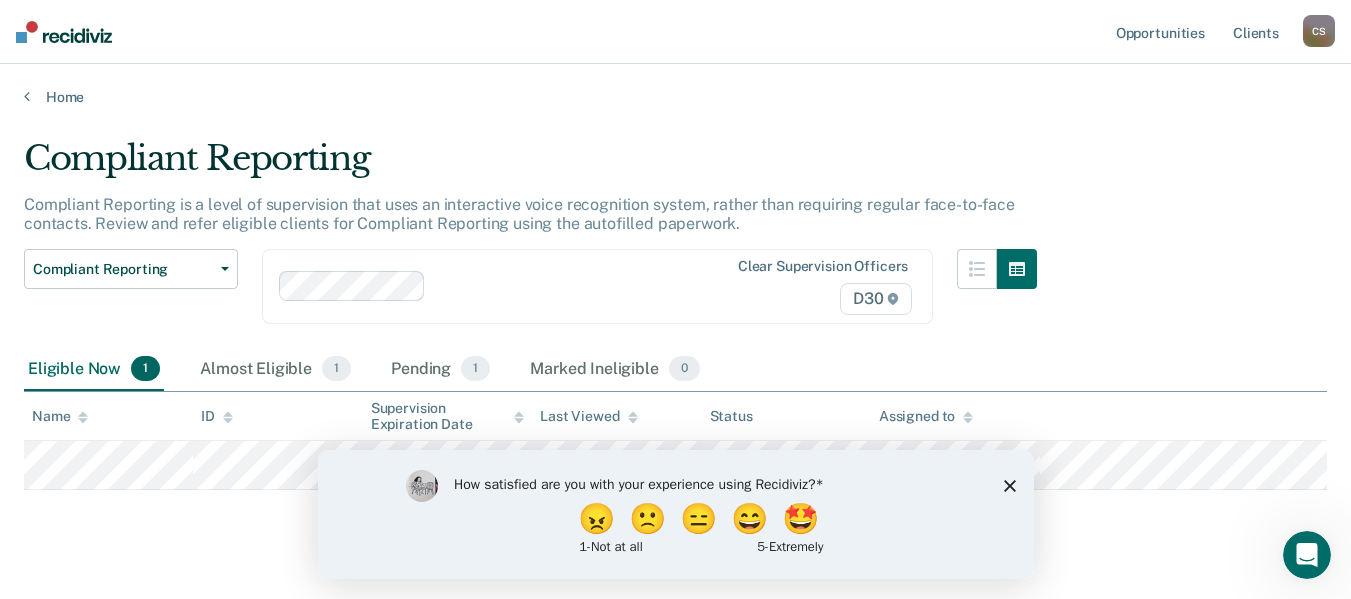 scroll, scrollTop: 35, scrollLeft: 0, axis: vertical 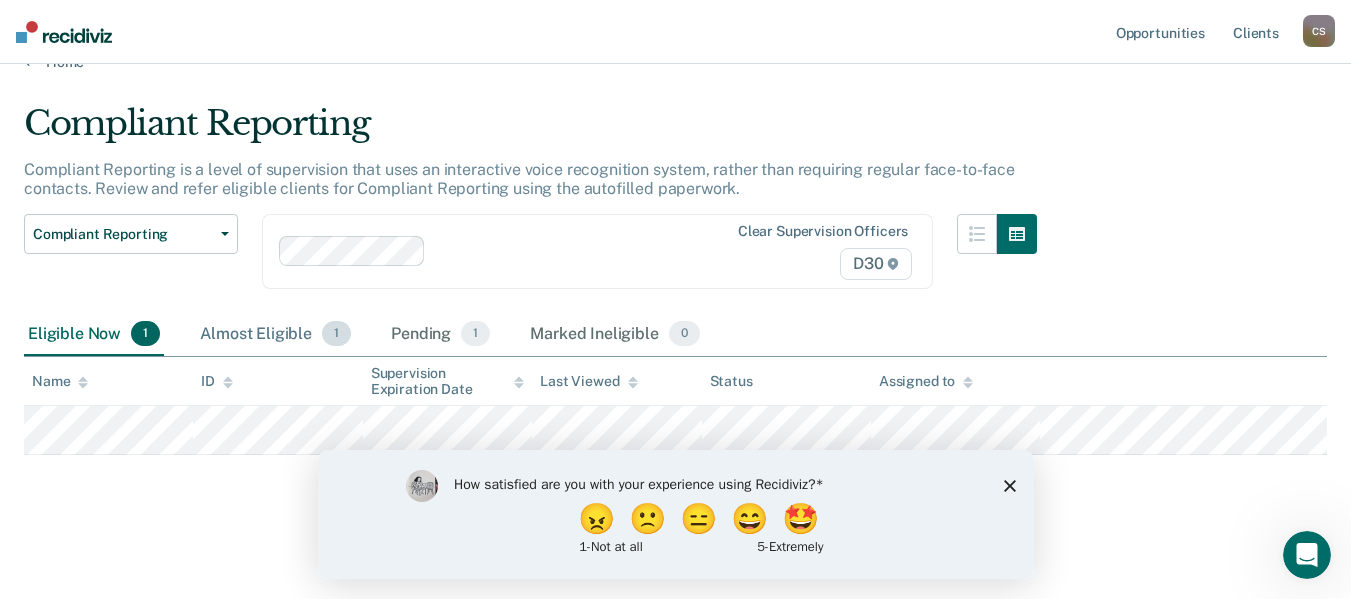 click on "Almost Eligible 1" at bounding box center (275, 335) 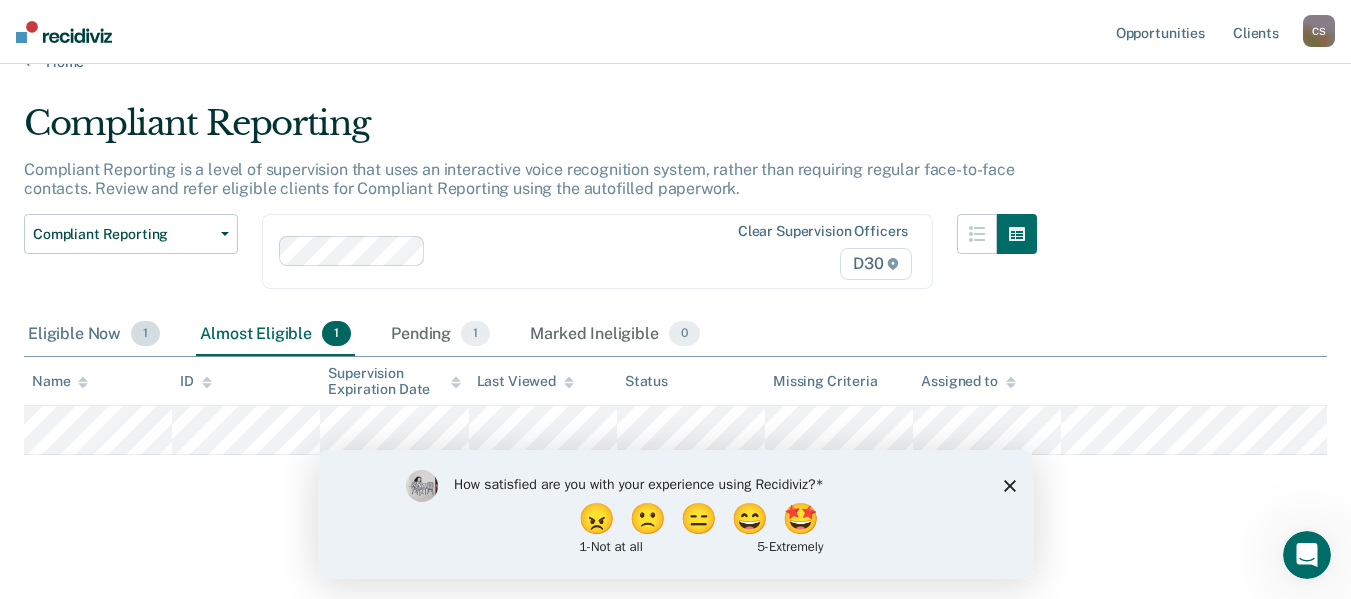 click on "Eligible Now 1" at bounding box center (94, 335) 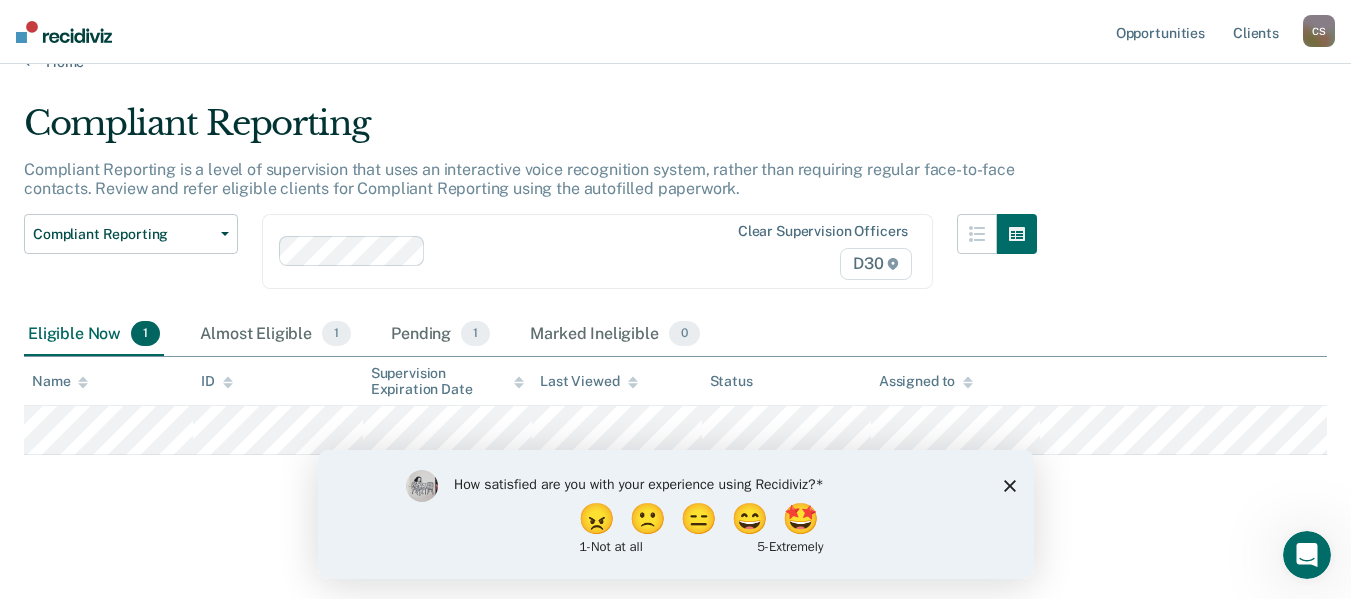 scroll, scrollTop: 0, scrollLeft: 0, axis: both 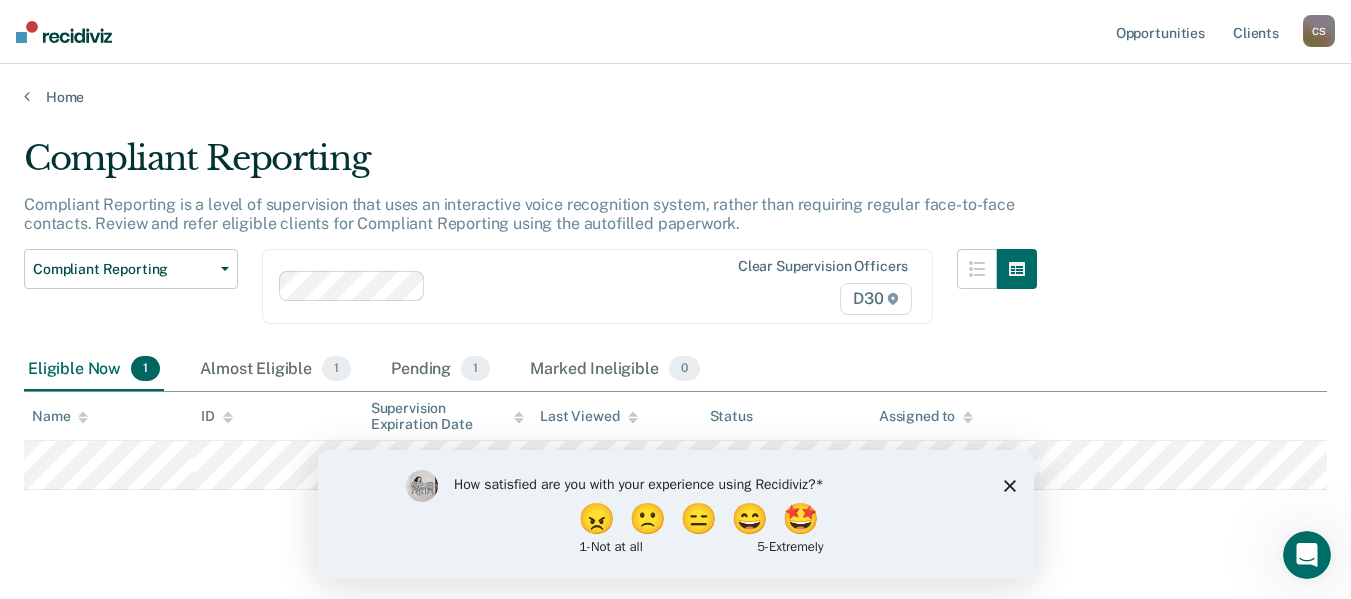 click on "Home" at bounding box center (675, 85) 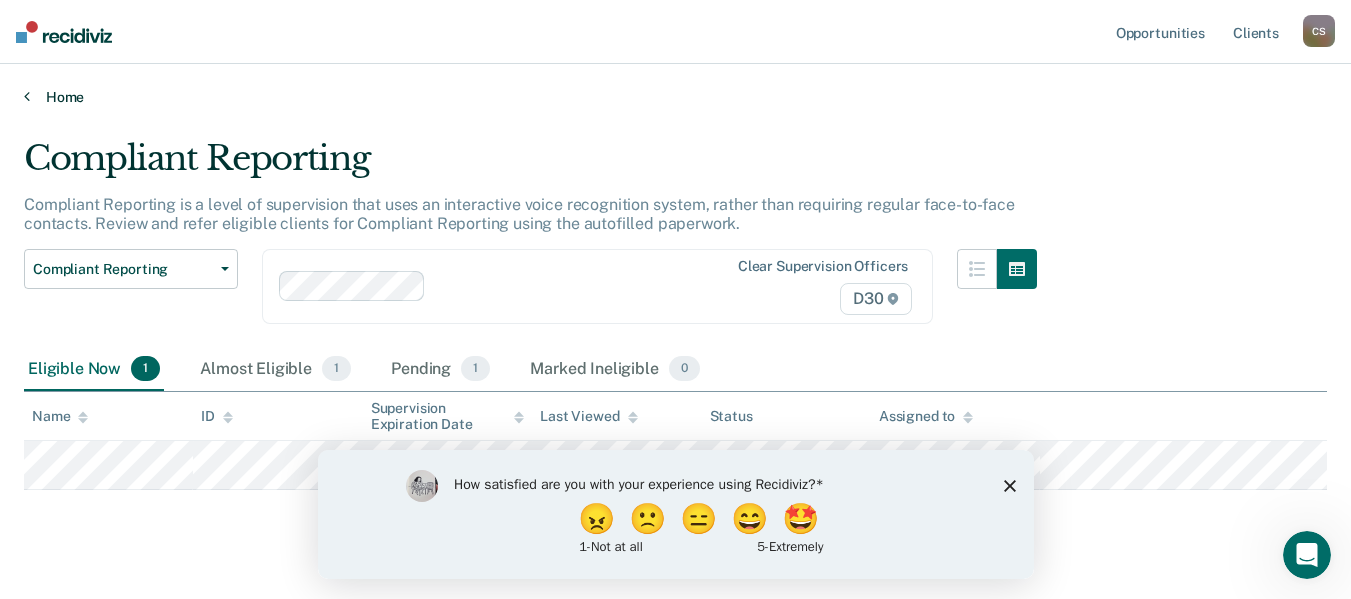 click on "Home" at bounding box center (675, 97) 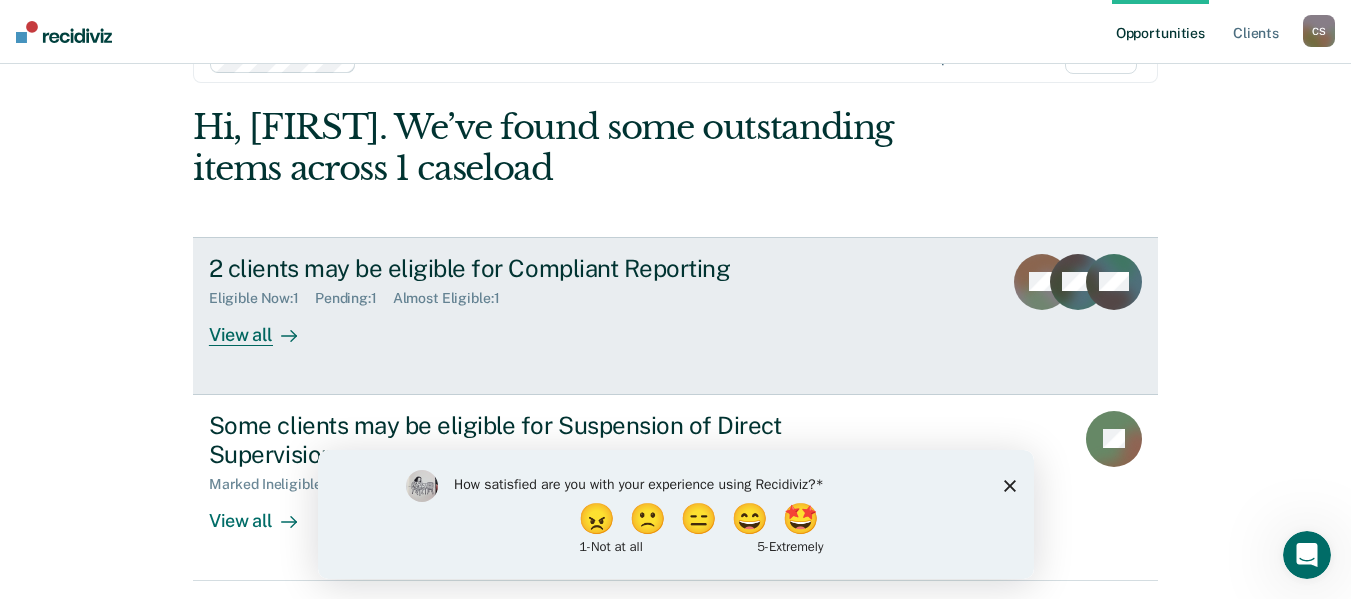 scroll, scrollTop: 96, scrollLeft: 0, axis: vertical 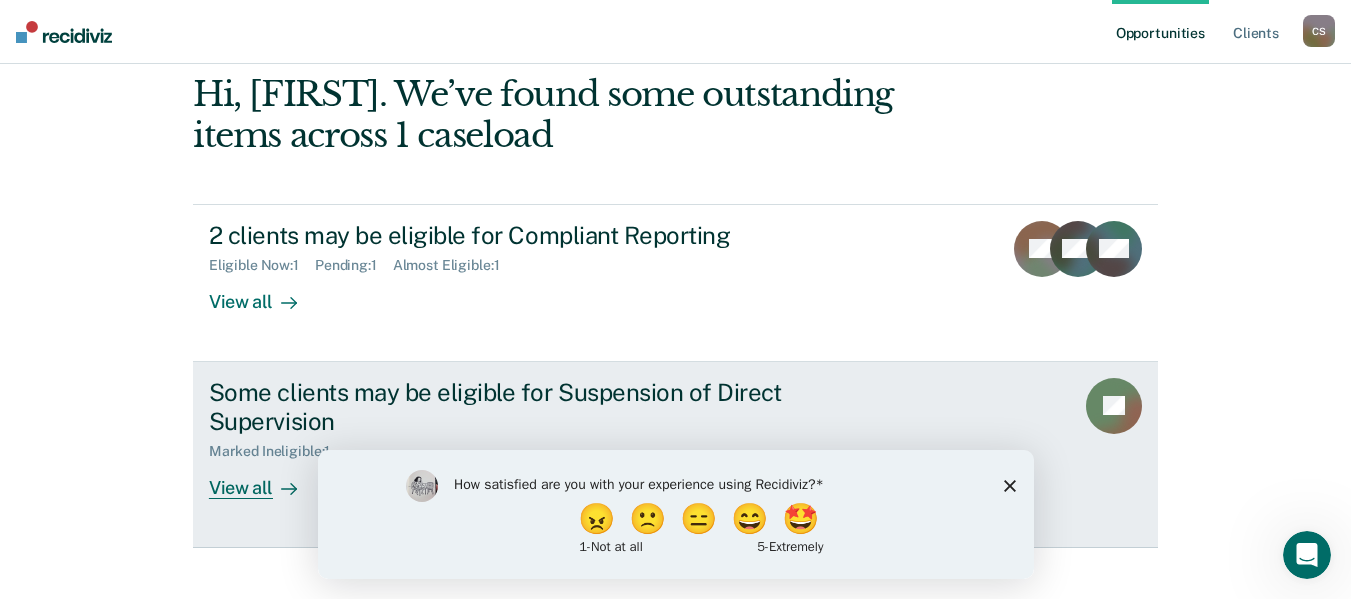 click on "View all" at bounding box center [265, 479] 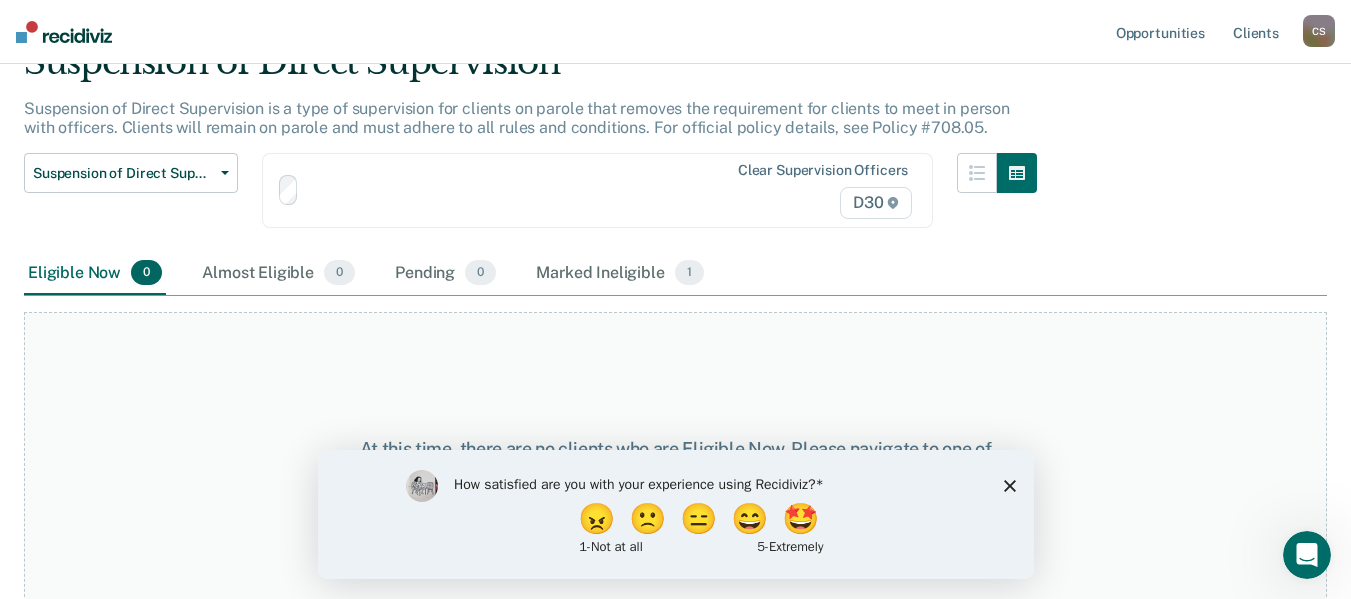 scroll, scrollTop: 0, scrollLeft: 0, axis: both 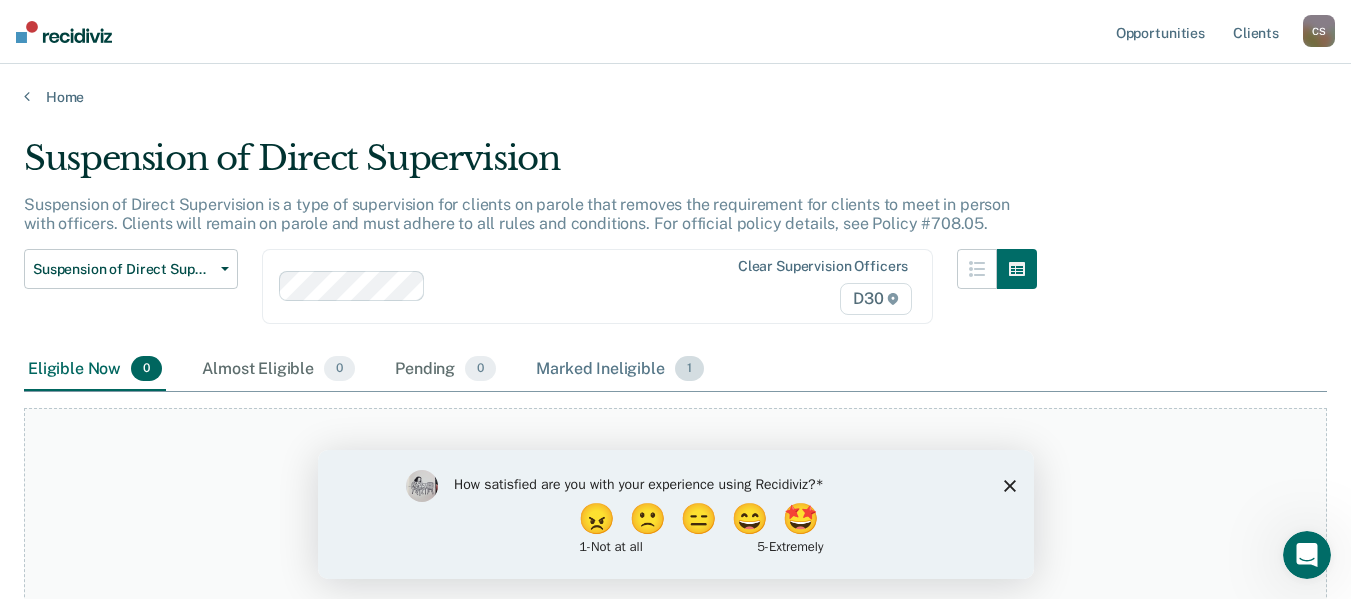 click on "Marked Ineligible 1" at bounding box center [620, 370] 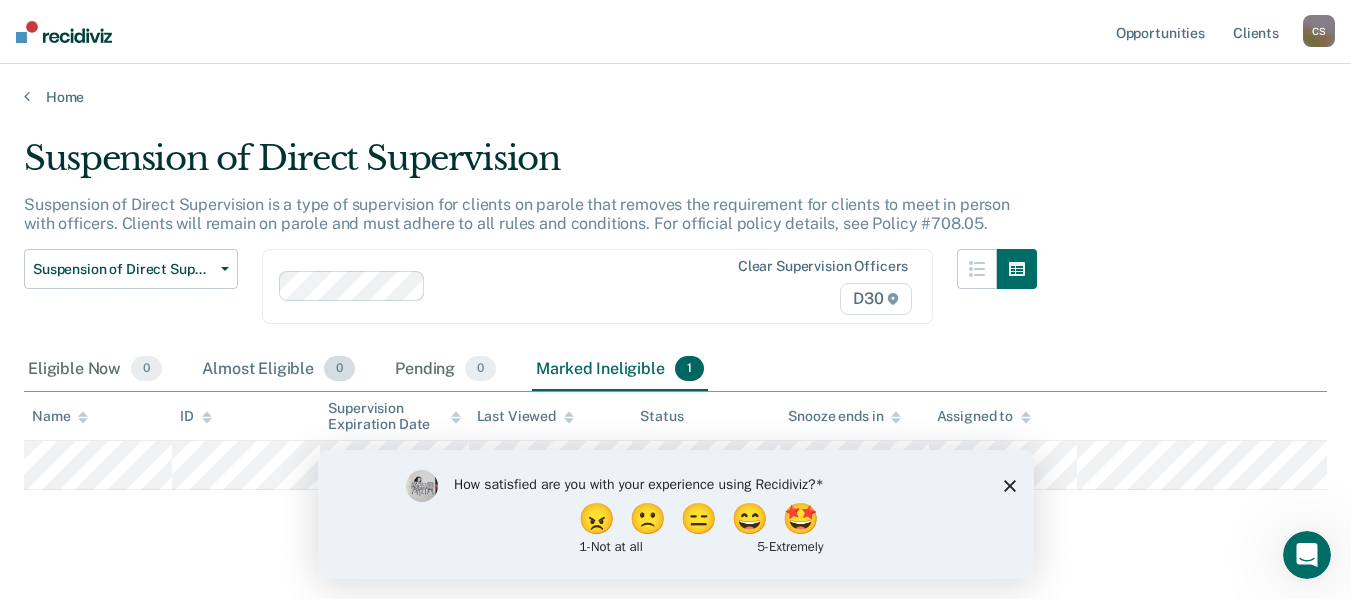 scroll, scrollTop: 35, scrollLeft: 0, axis: vertical 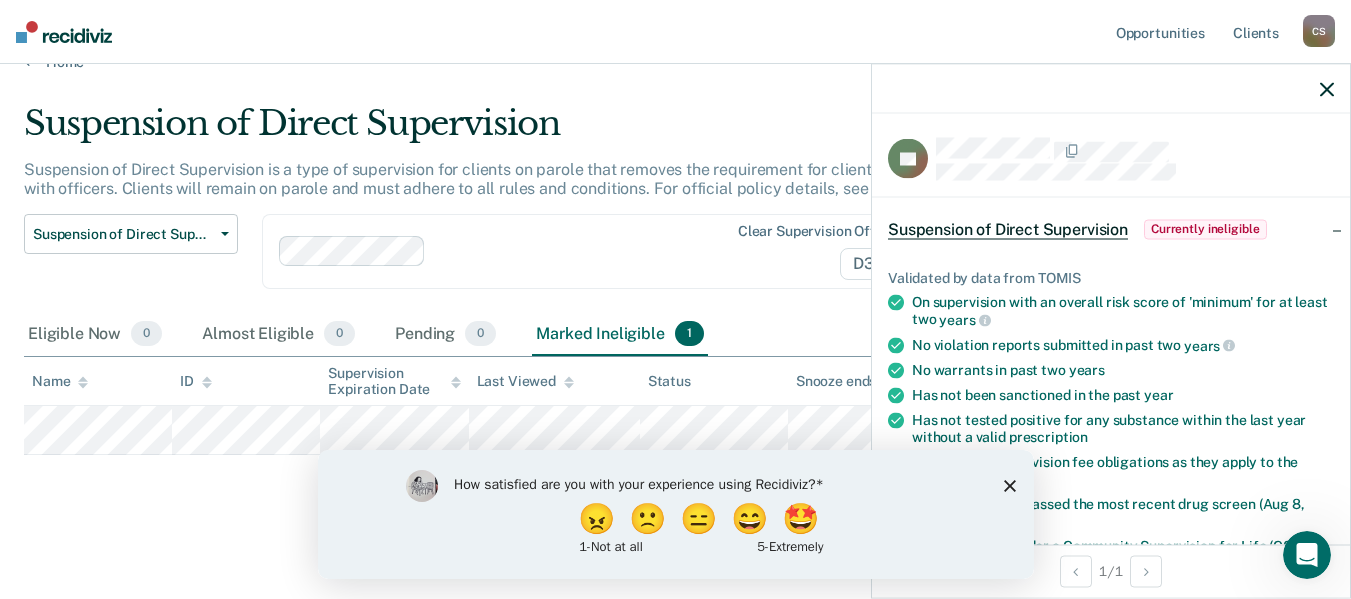 click on "Currently ineligible" at bounding box center (1205, 229) 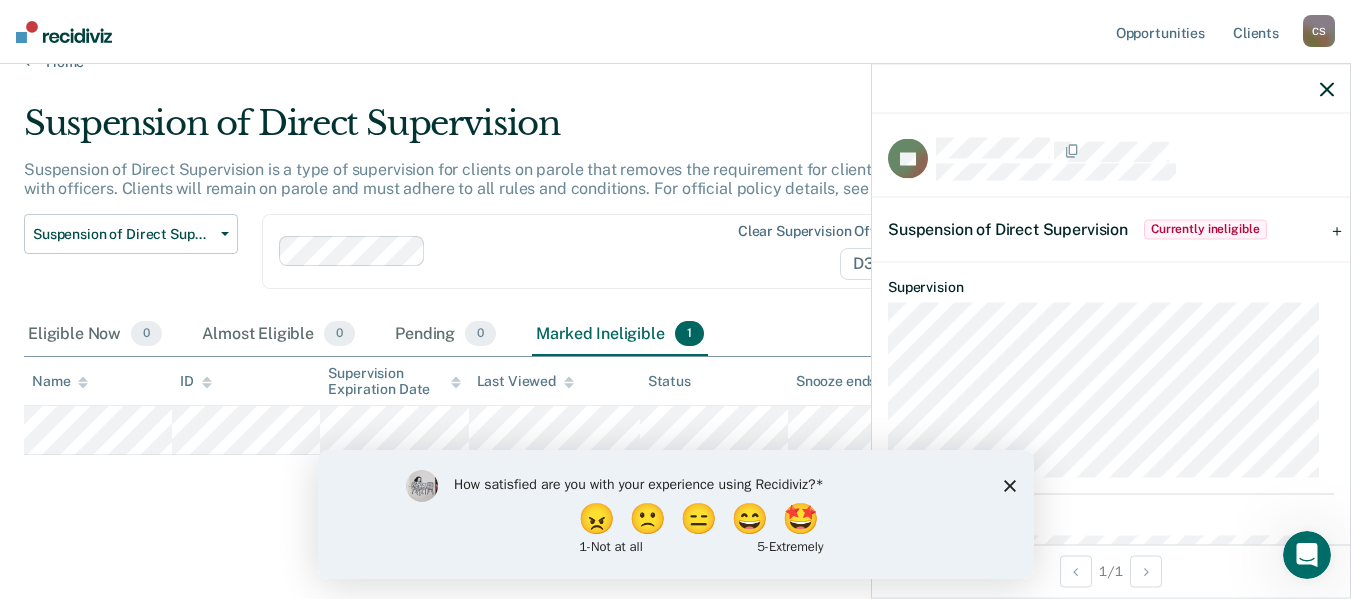 click on "How satisfied are you with your experience using Recidiviz? 😠 🙁 😑 😄 🤩 1  -  Not at all 5  -  Extremely" at bounding box center [675, 513] 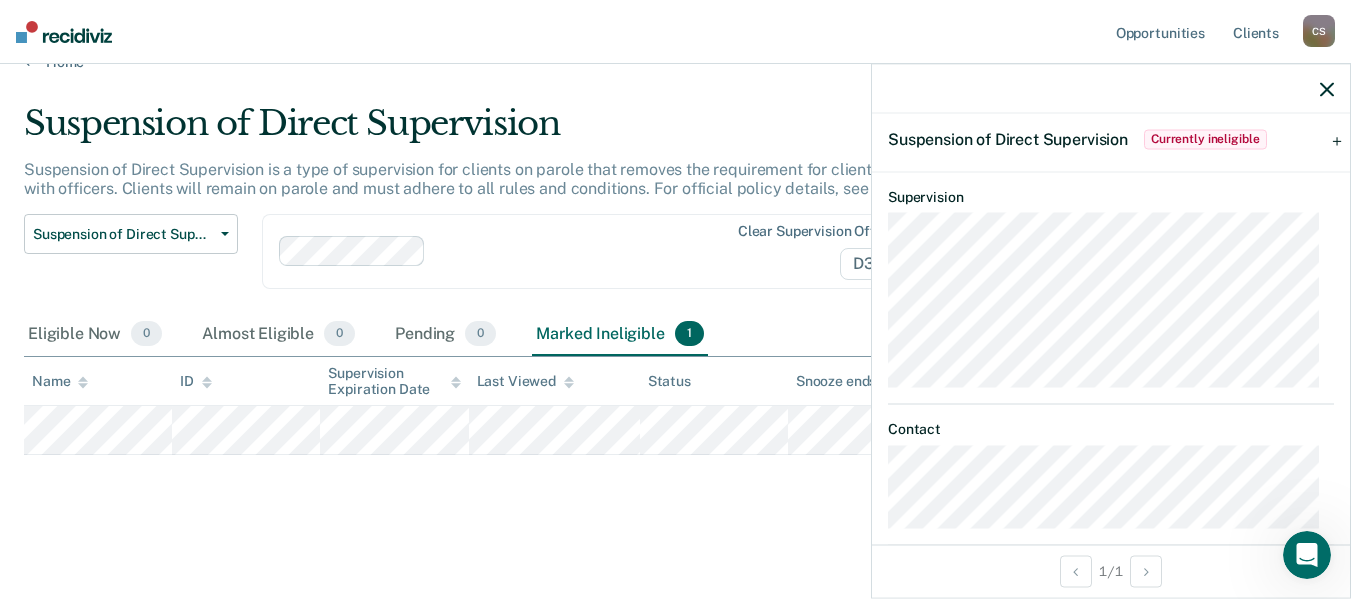 scroll, scrollTop: 0, scrollLeft: 0, axis: both 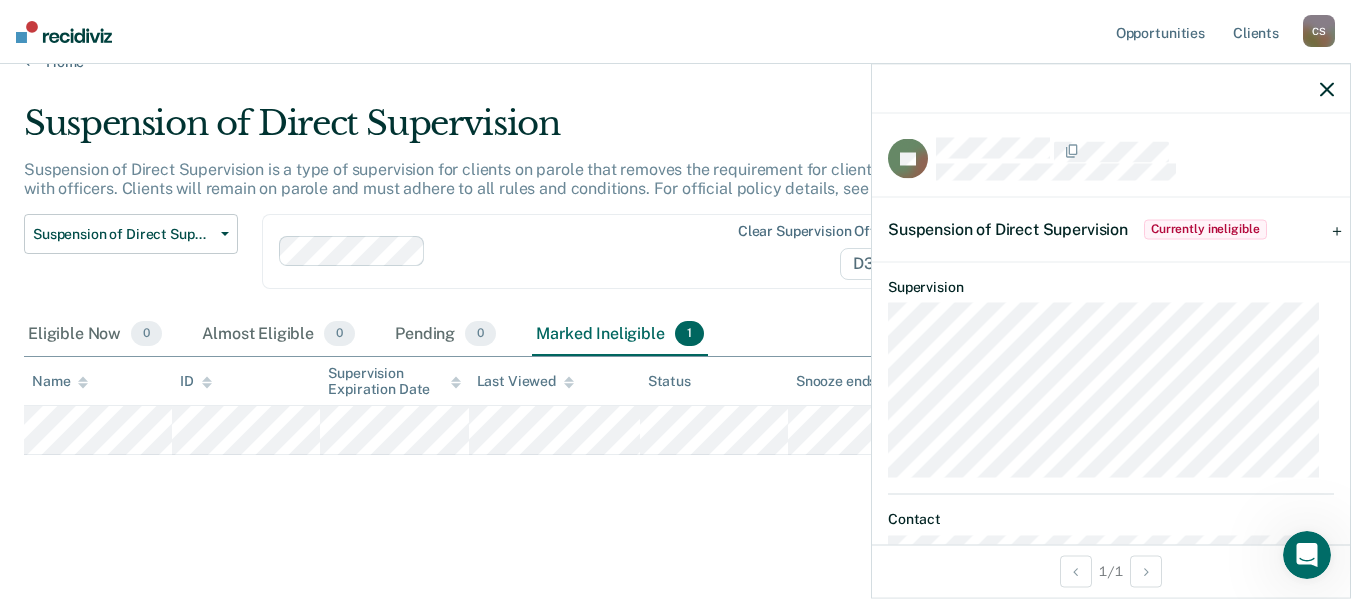 click on "Suspension of Direct Supervision" at bounding box center (1008, 228) 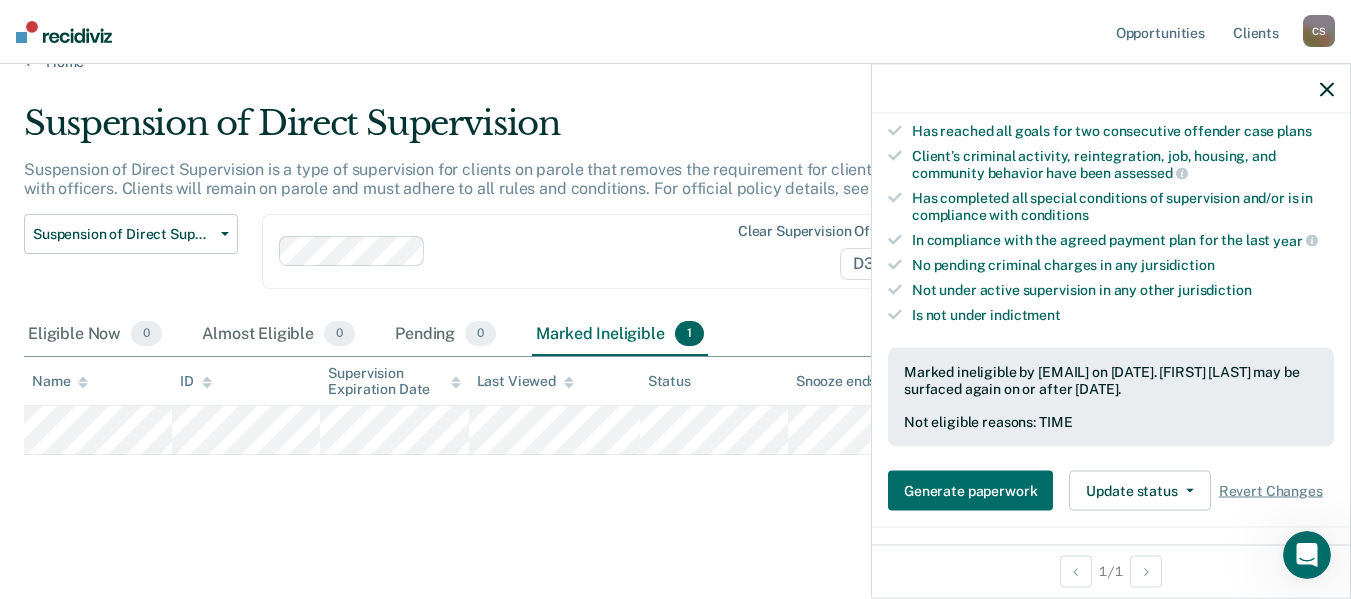 scroll, scrollTop: 100, scrollLeft: 0, axis: vertical 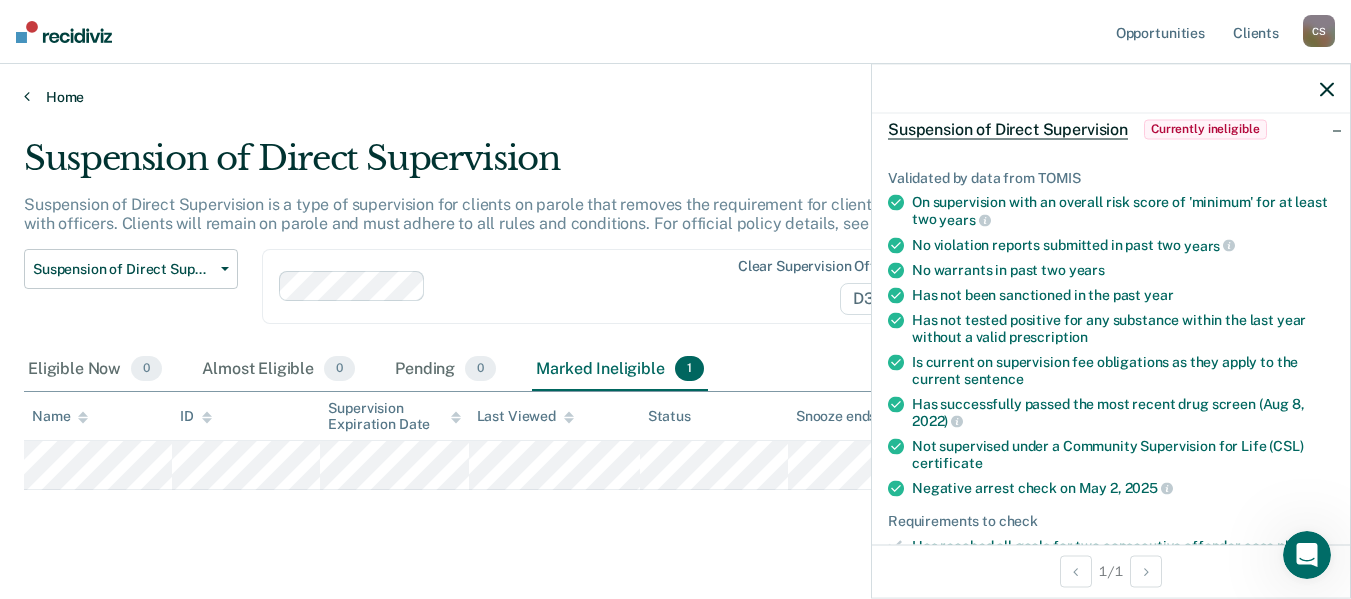click on "Home" at bounding box center (675, 97) 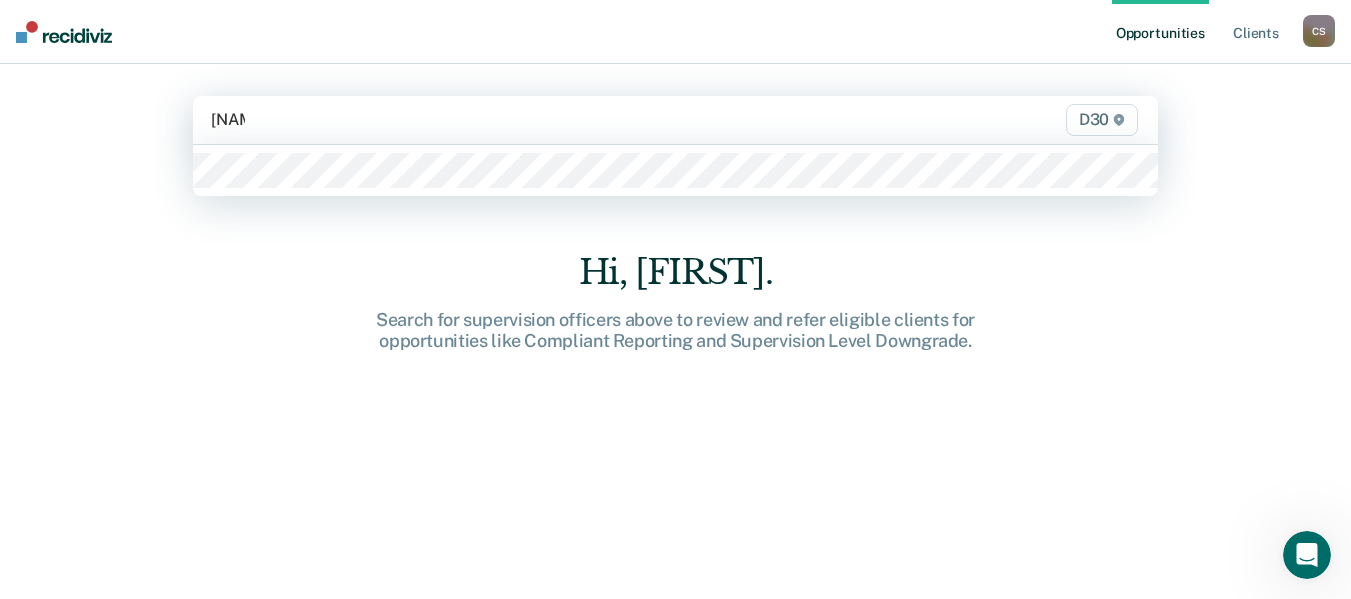 type on "[NAME]" 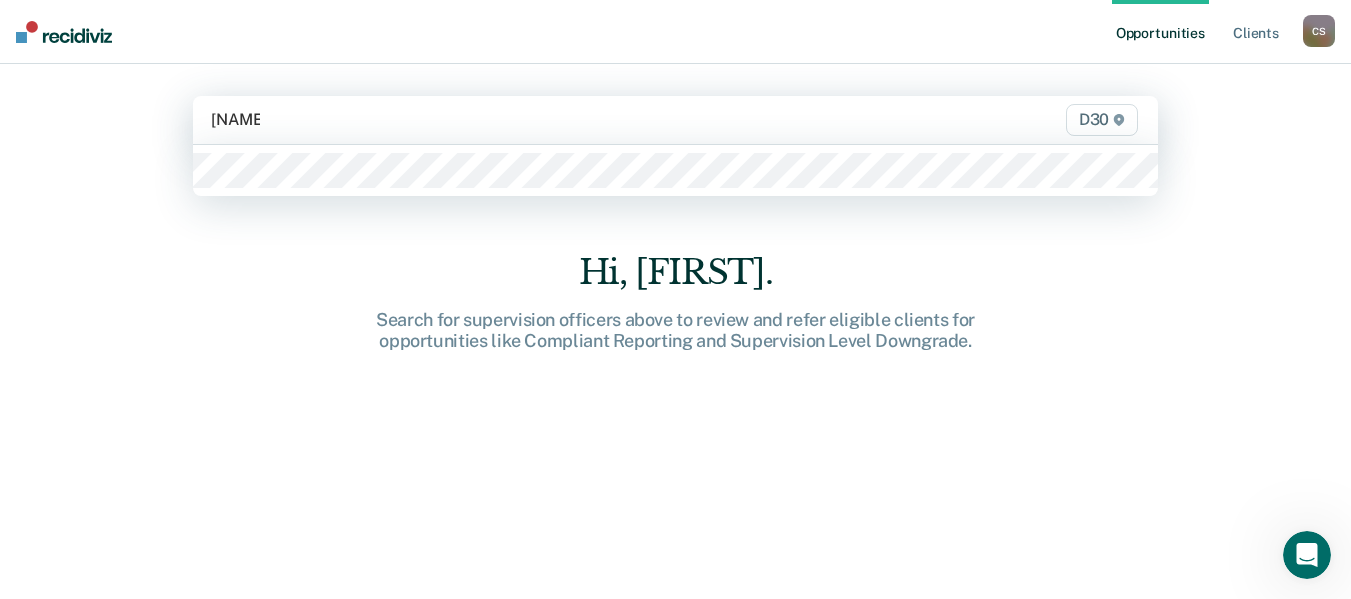 type 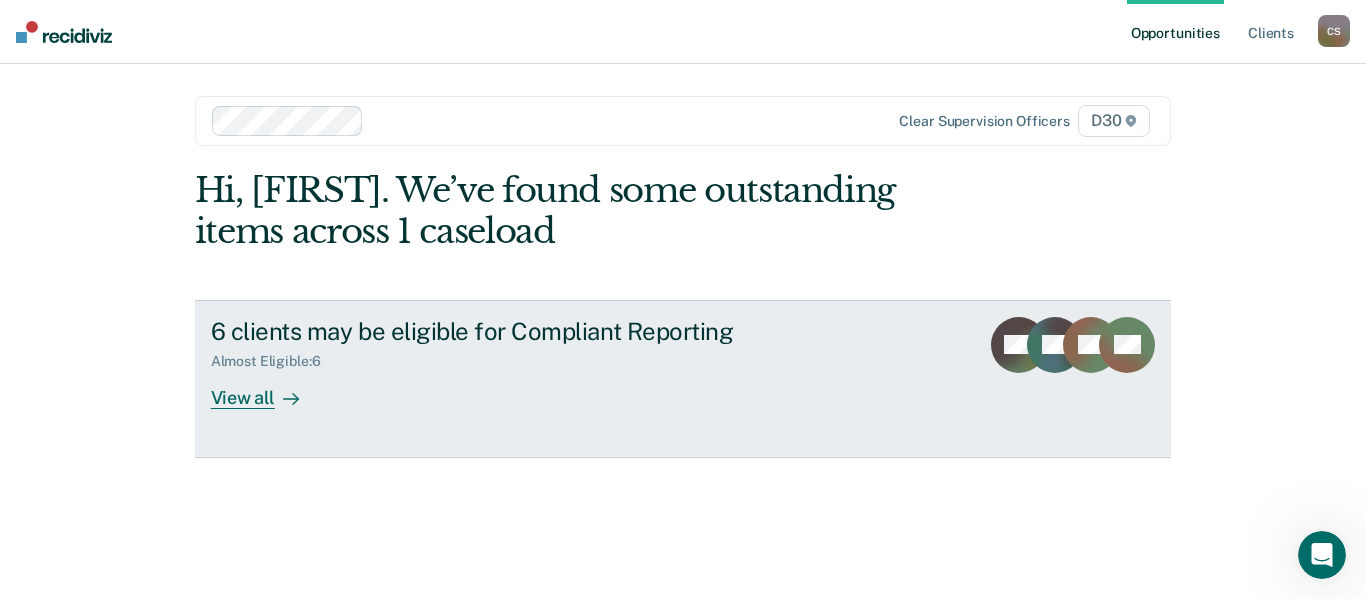 click 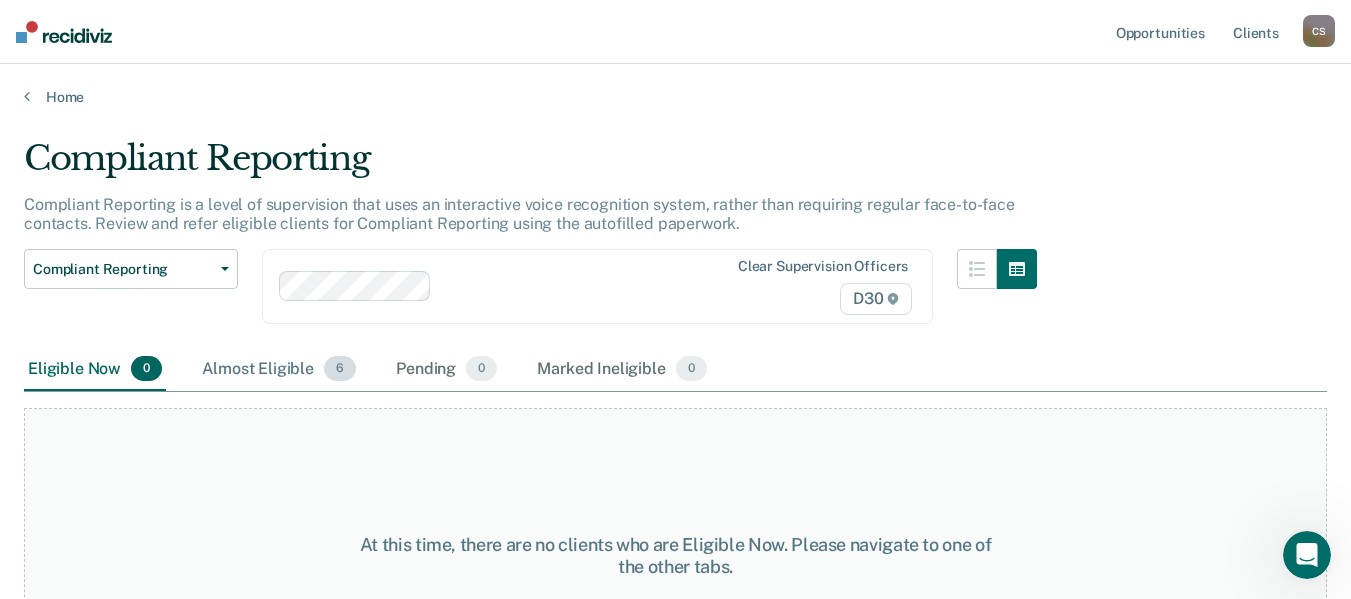 click on "Almost Eligible 6" at bounding box center [279, 370] 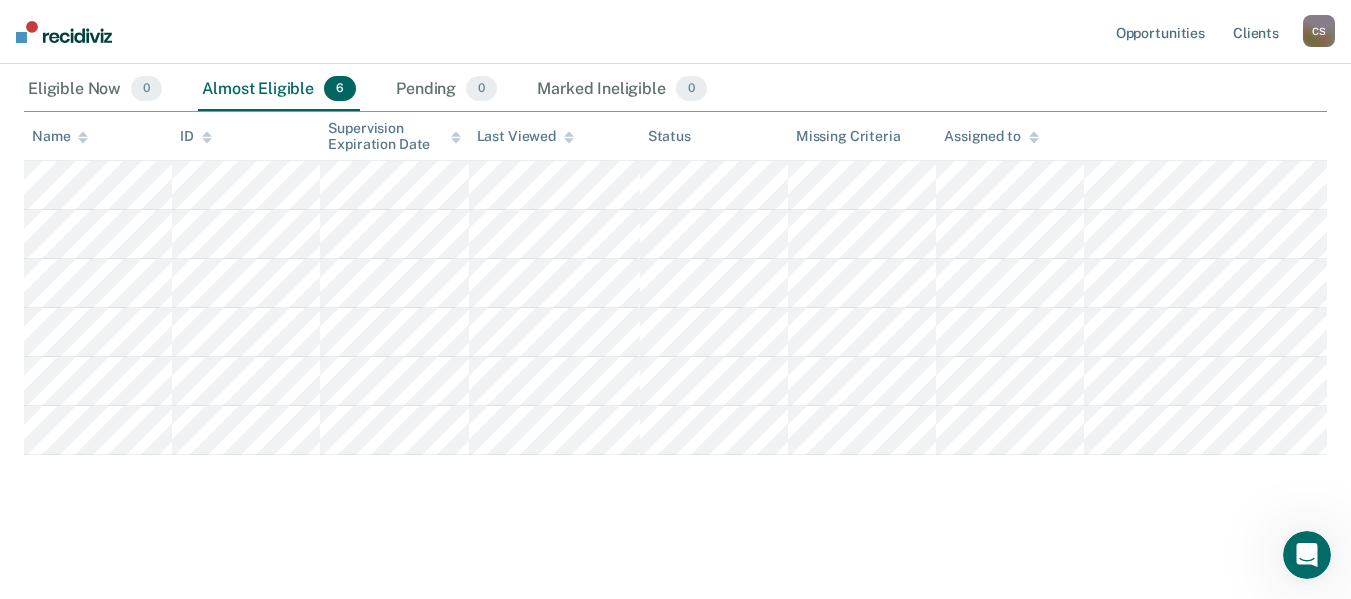 scroll, scrollTop: 300, scrollLeft: 0, axis: vertical 